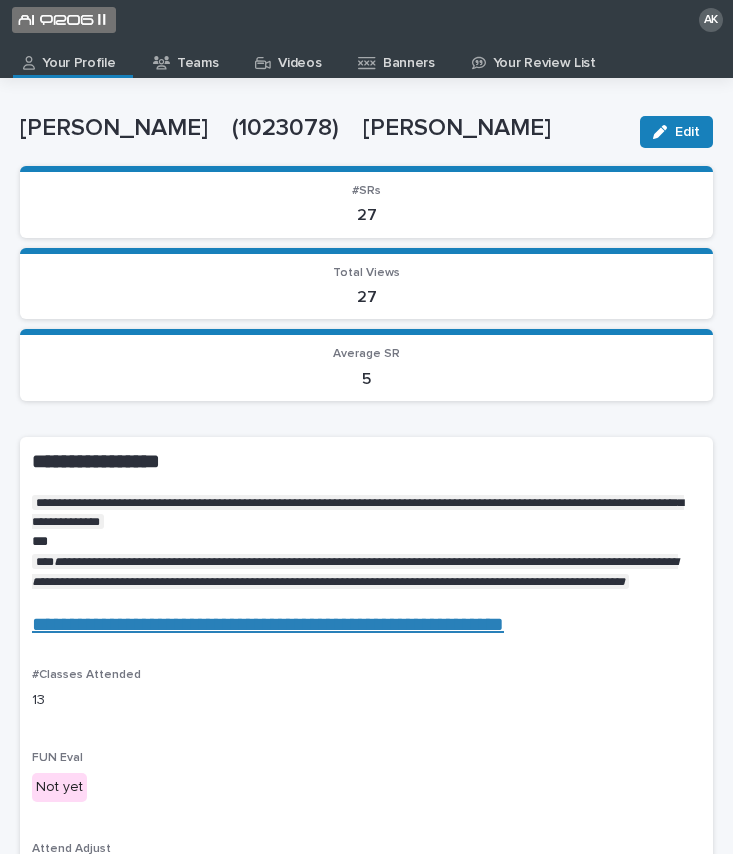 scroll, scrollTop: 0, scrollLeft: 0, axis: both 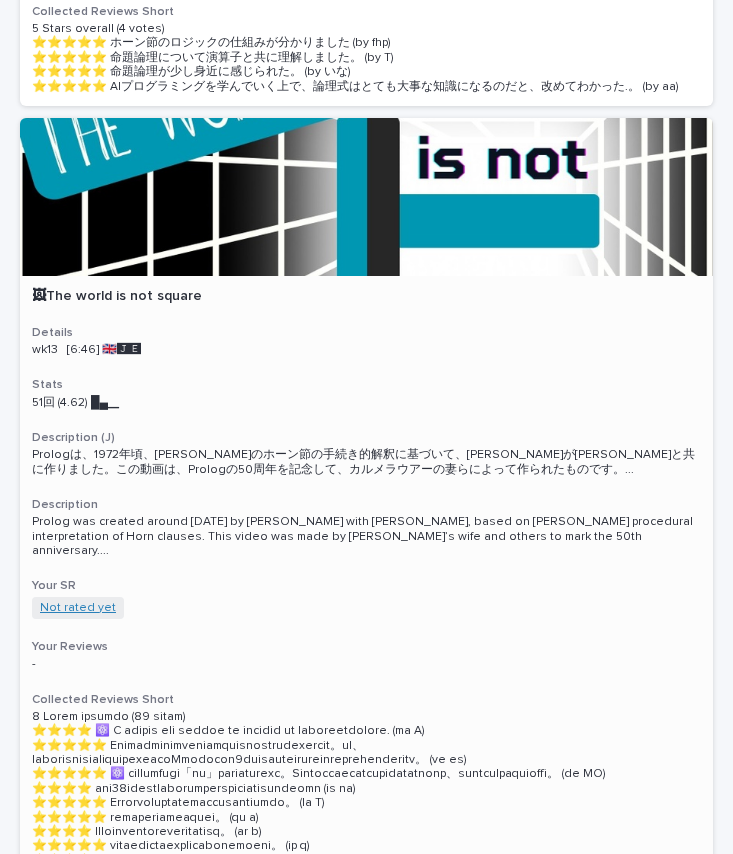 click on "Not rated yet" at bounding box center [78, 608] 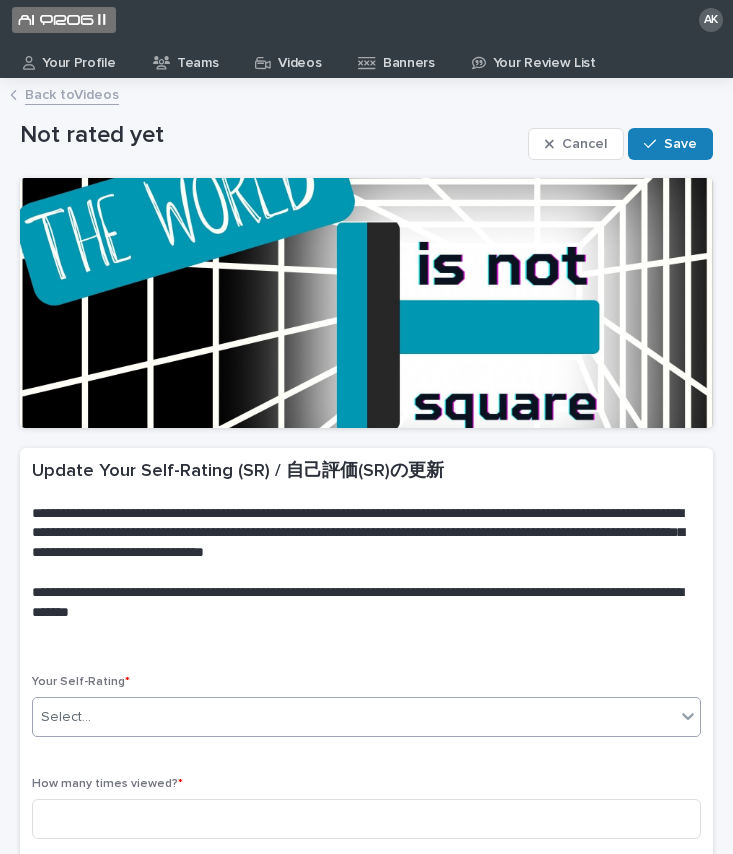 click on "Select..." at bounding box center [354, 717] 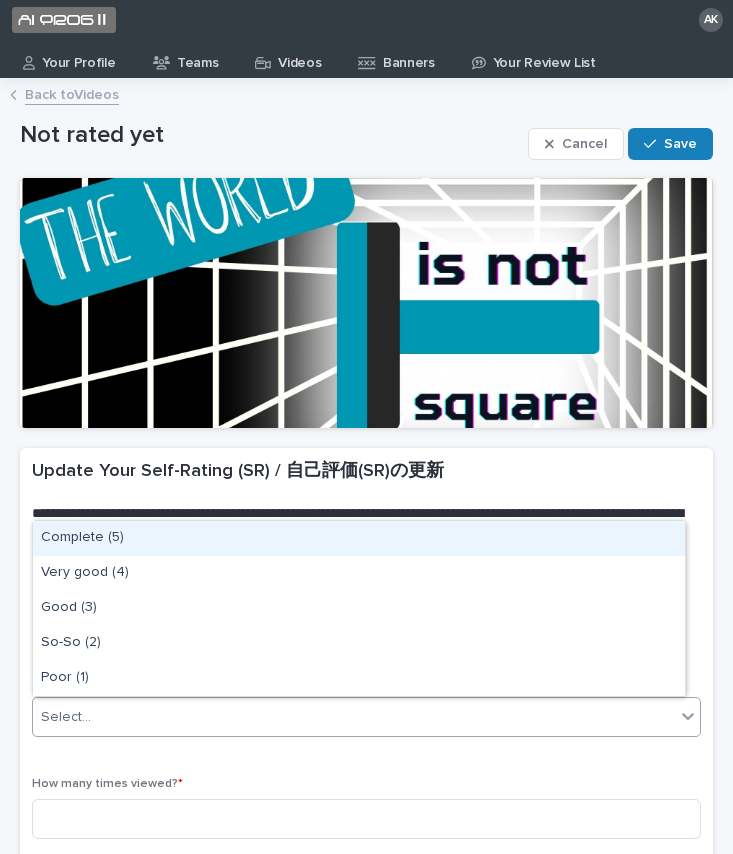 click on "Complete (5)" at bounding box center (359, 538) 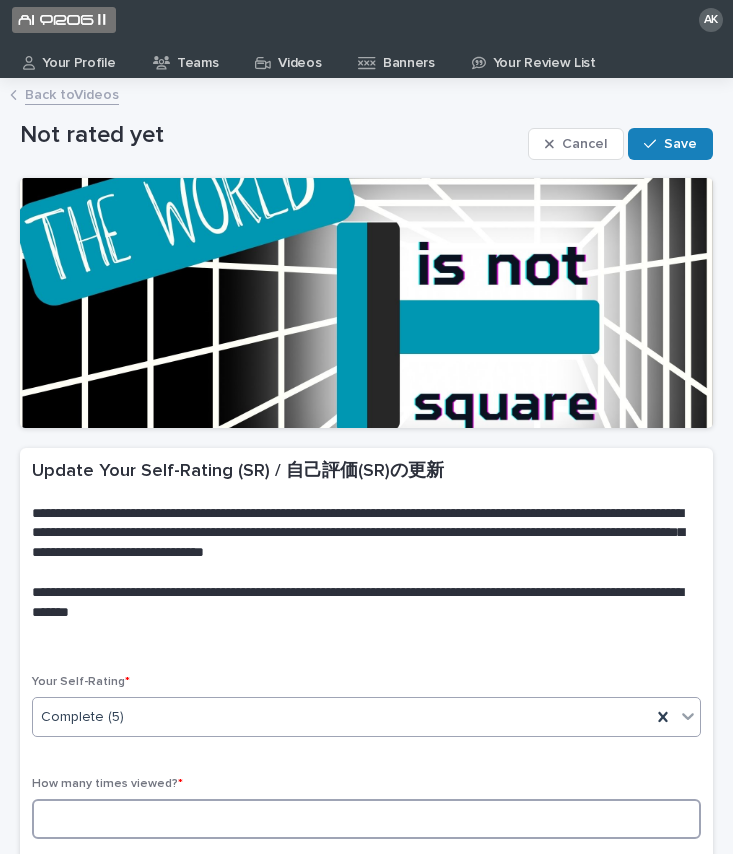 click at bounding box center (366, 819) 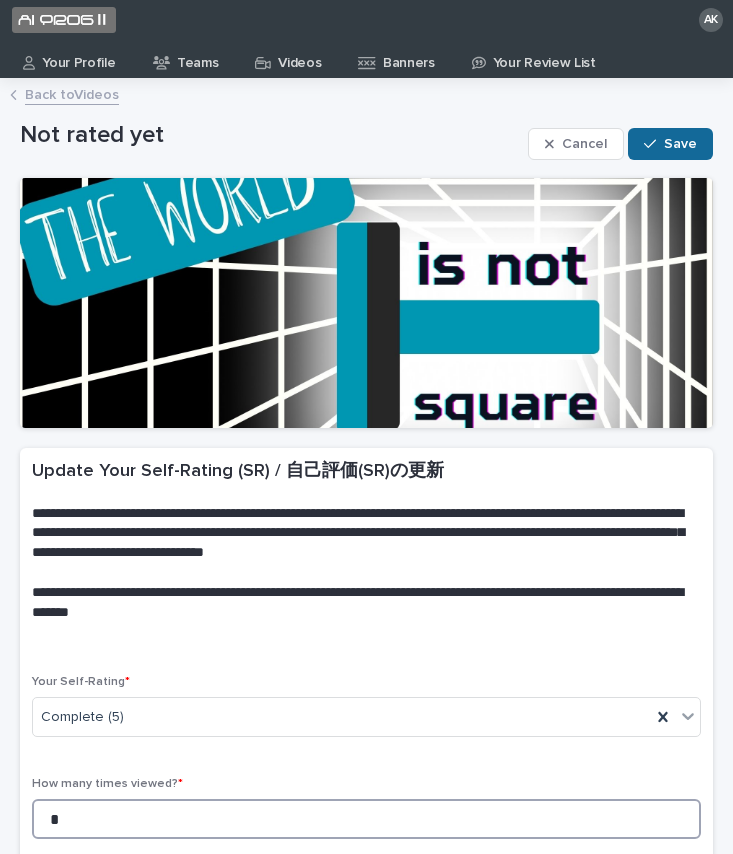 type on "*" 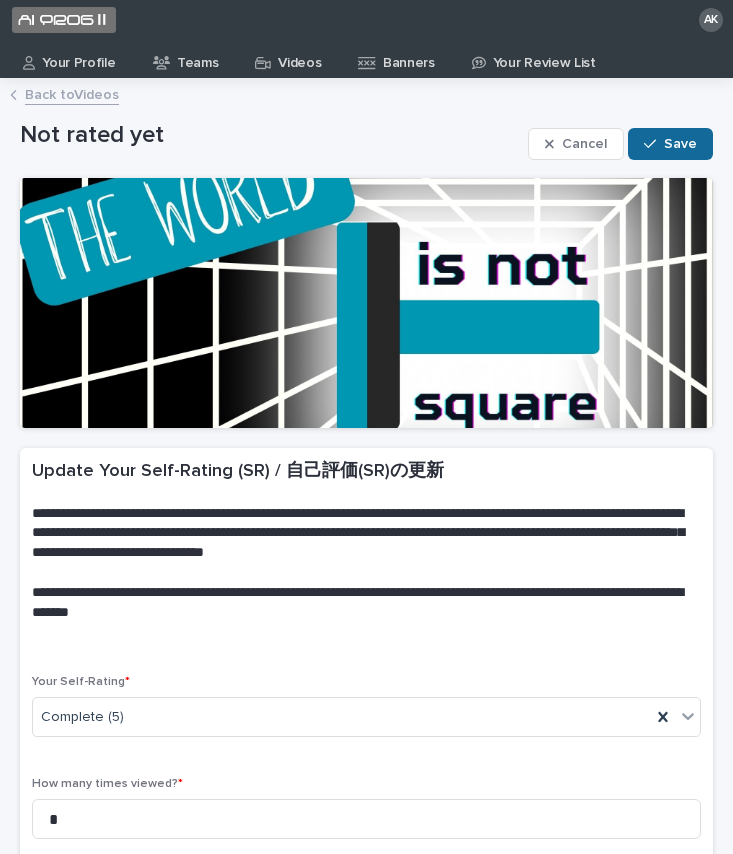 click on "Save" at bounding box center (670, 144) 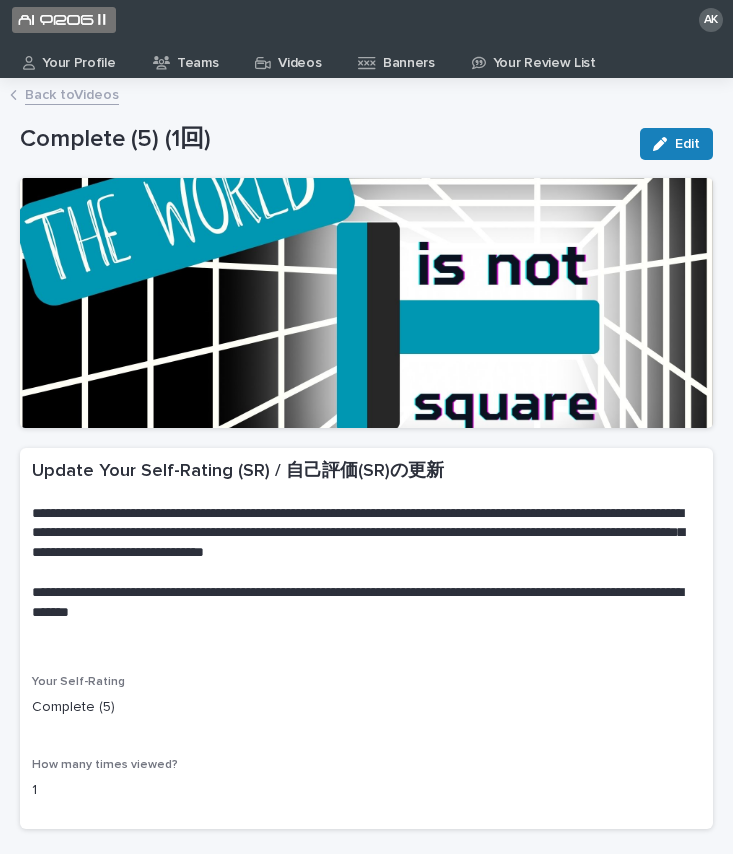 click on "Videos" at bounding box center [299, 56] 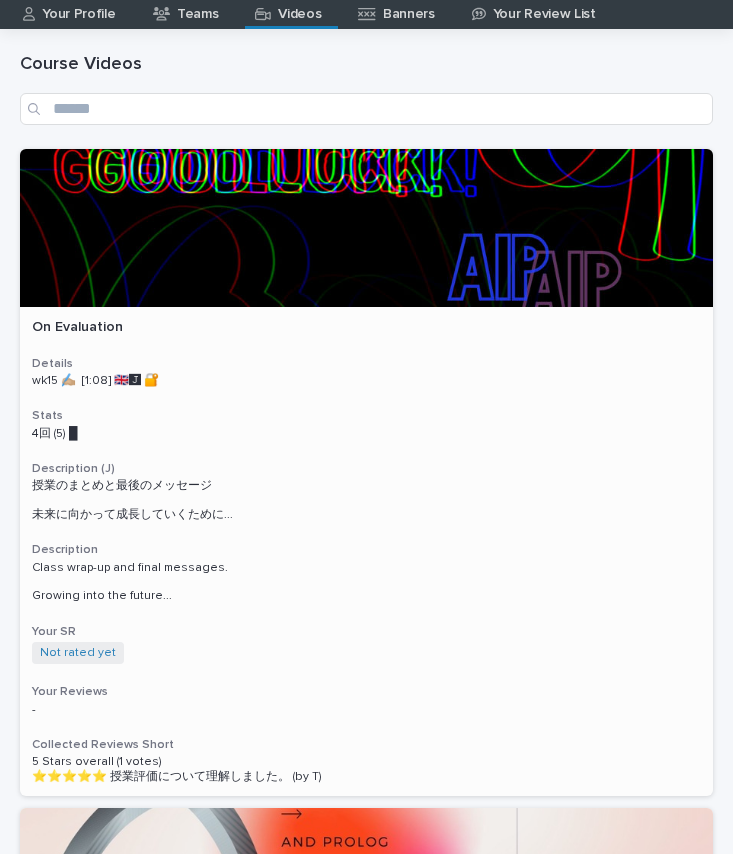 scroll, scrollTop: 0, scrollLeft: 0, axis: both 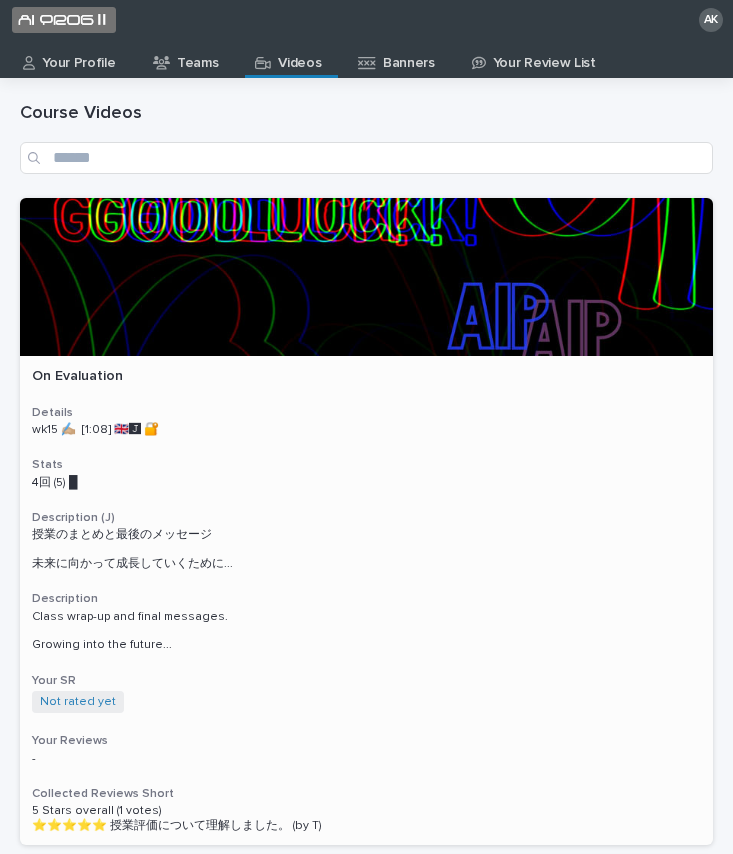 click at bounding box center (366, 277) 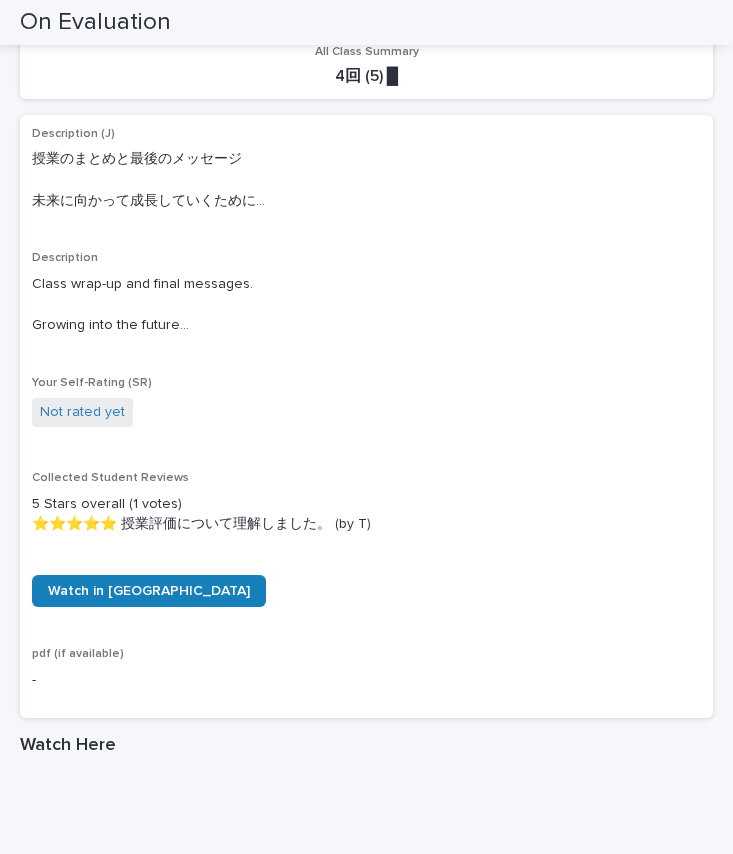 scroll, scrollTop: 582, scrollLeft: 0, axis: vertical 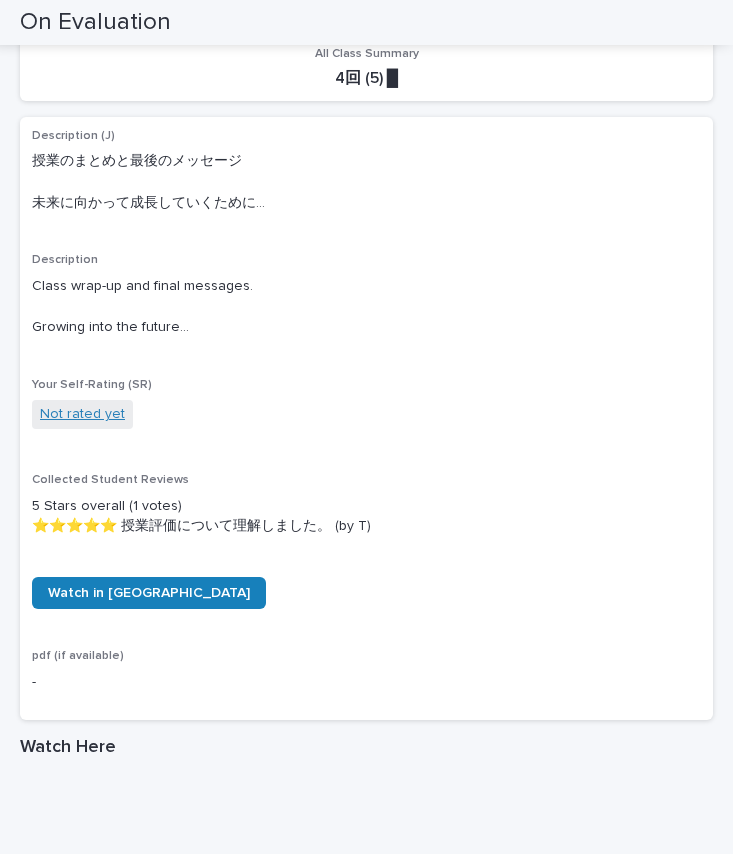click on "Not rated yet" at bounding box center (82, 414) 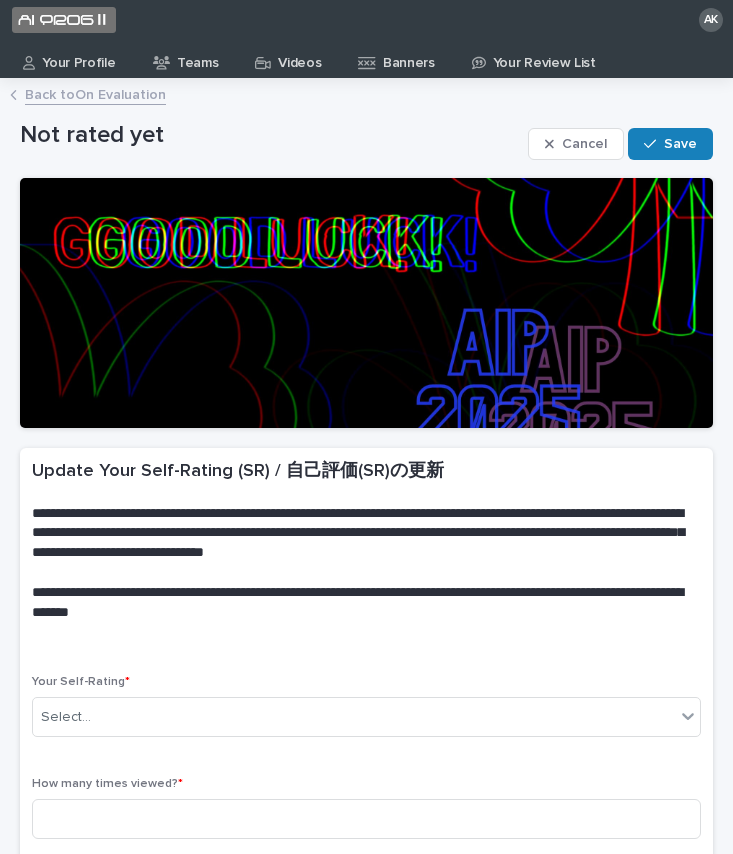 scroll, scrollTop: 186, scrollLeft: 0, axis: vertical 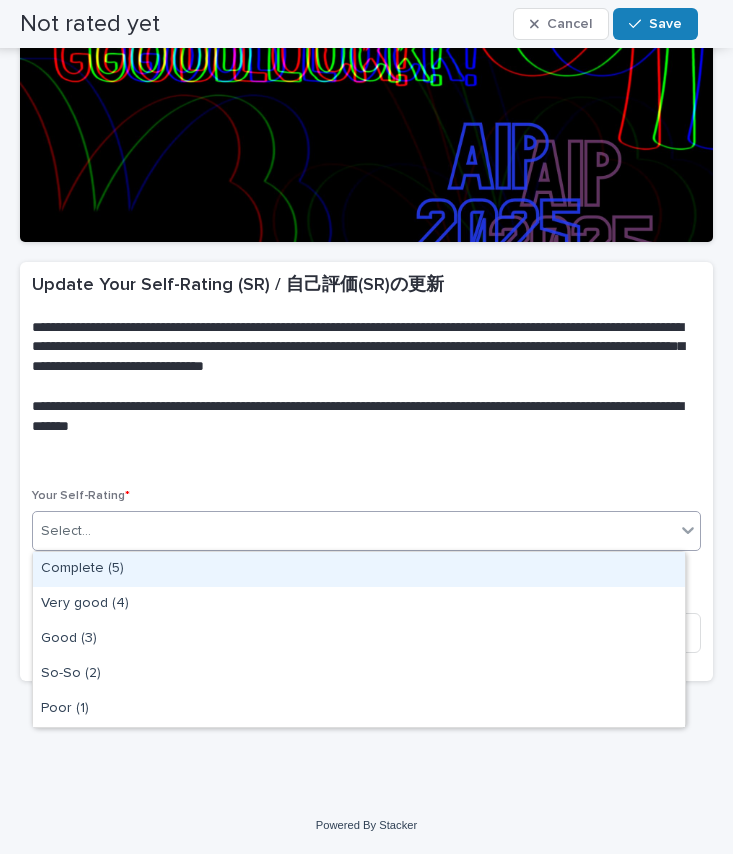 click on "Select..." at bounding box center (354, 531) 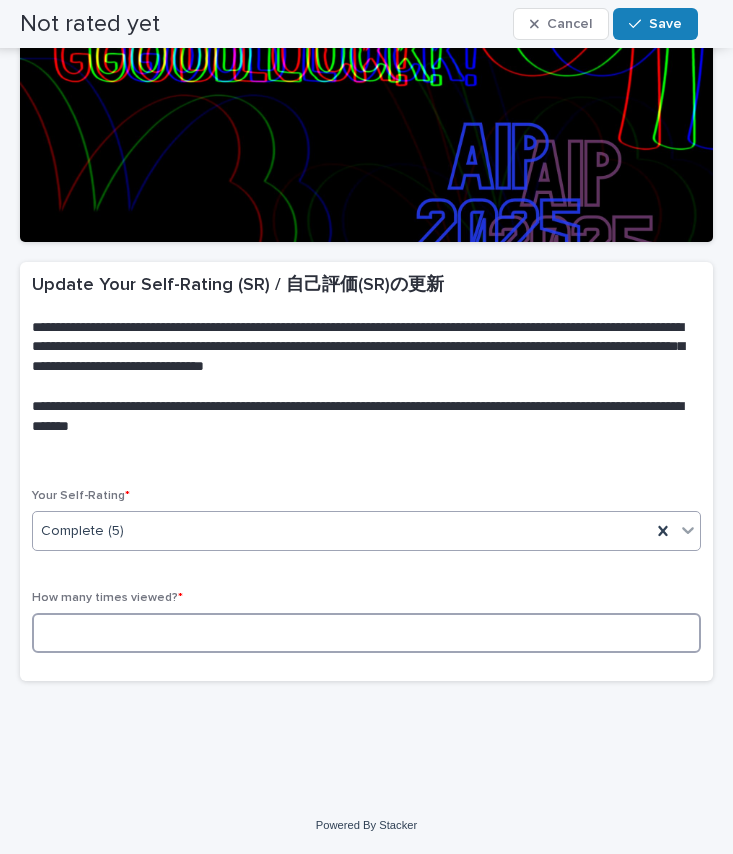 click at bounding box center (366, 633) 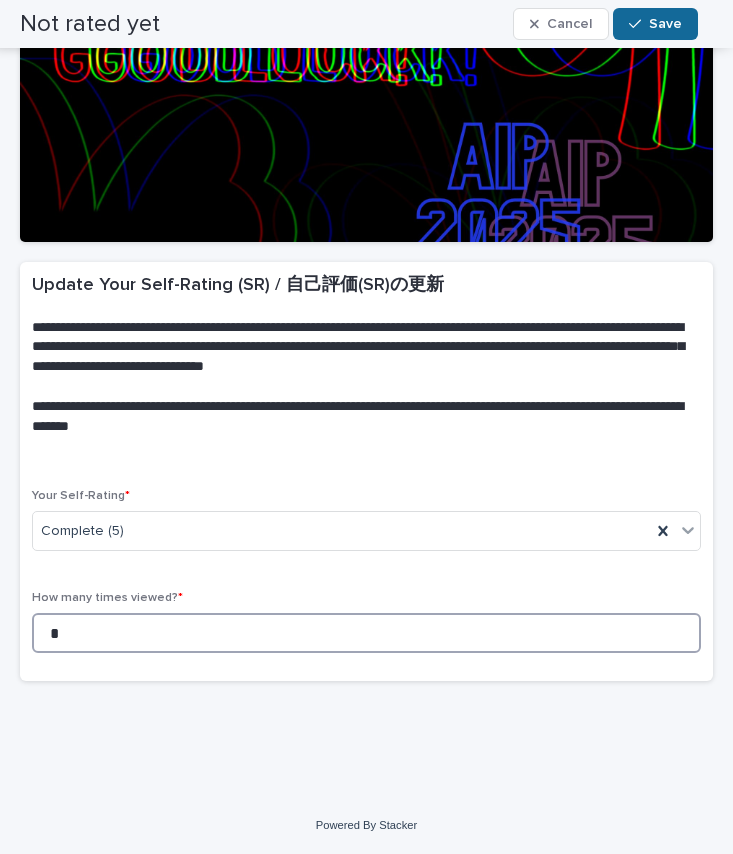 type on "*" 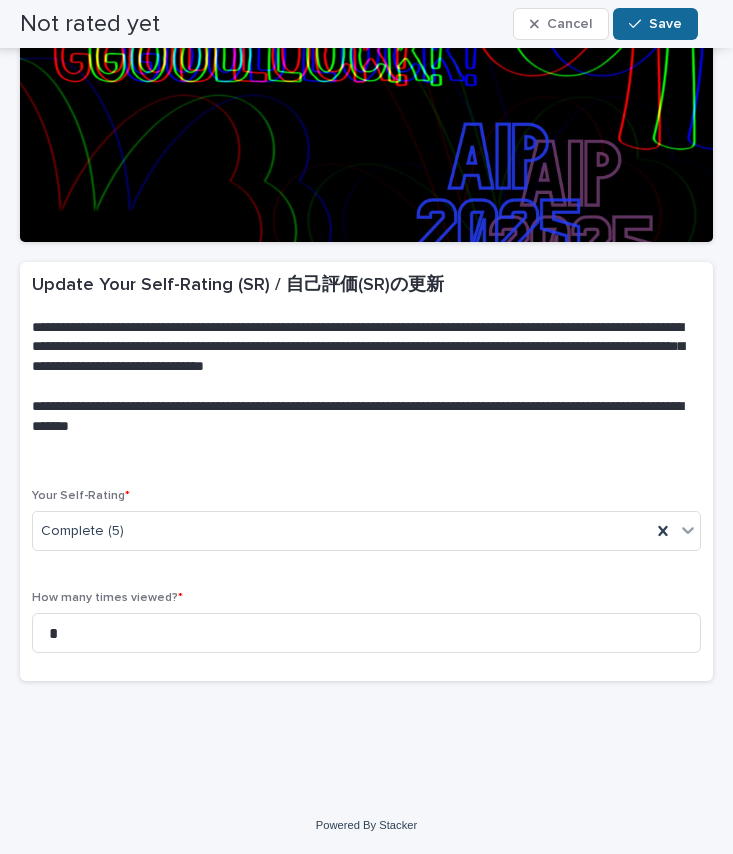 click at bounding box center [639, 24] 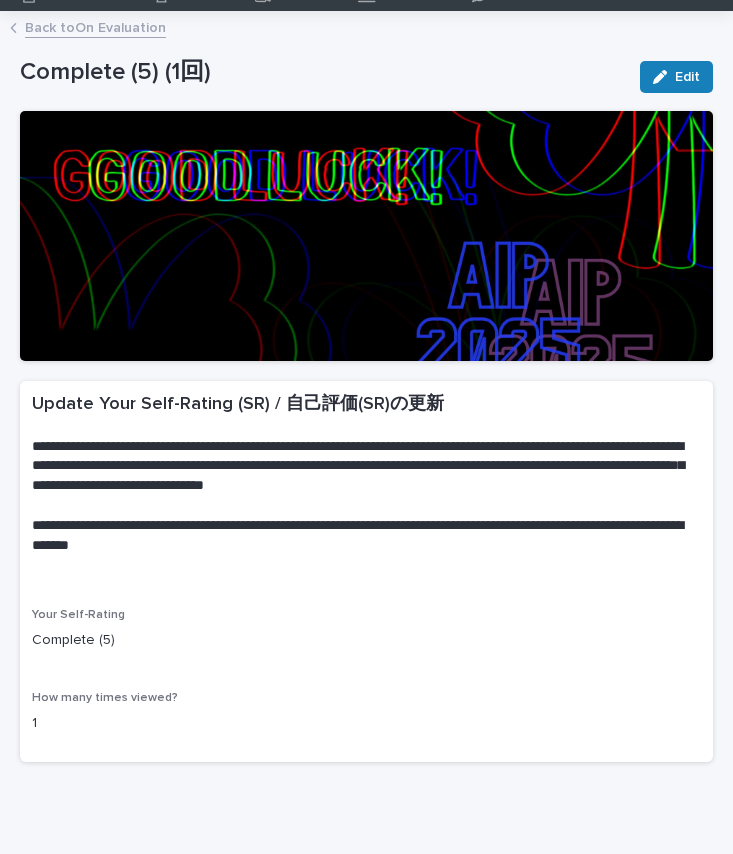 scroll, scrollTop: 0, scrollLeft: 0, axis: both 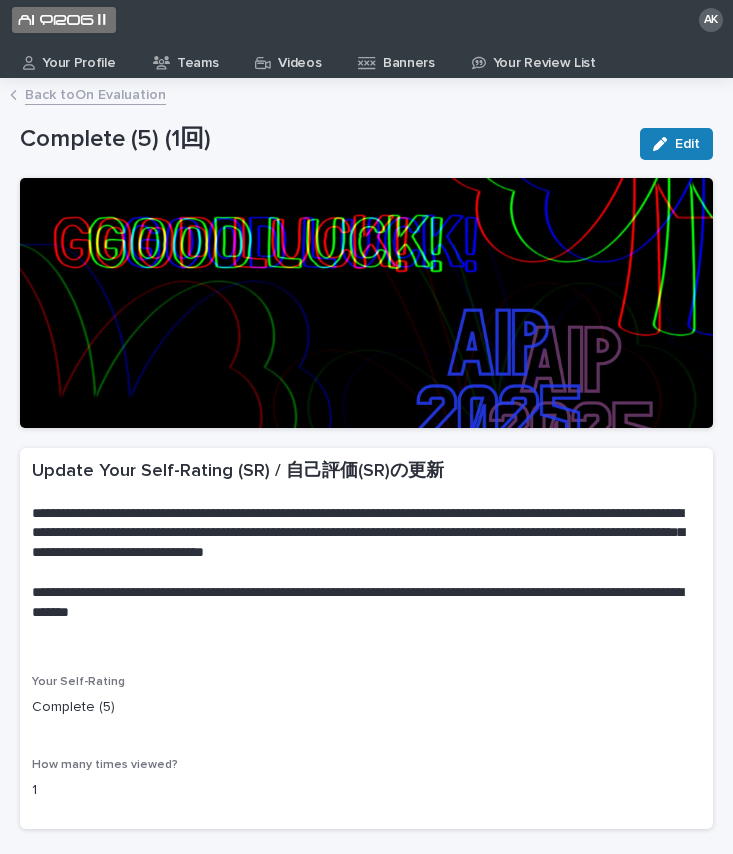 click on "Back to  On Evaluation" at bounding box center [95, 93] 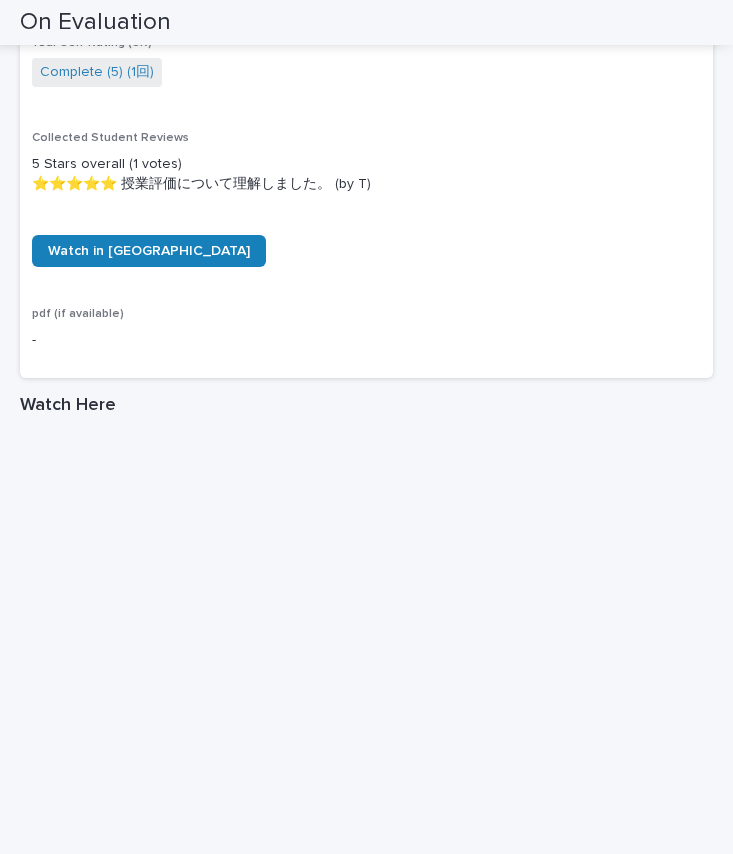 scroll, scrollTop: 923, scrollLeft: 0, axis: vertical 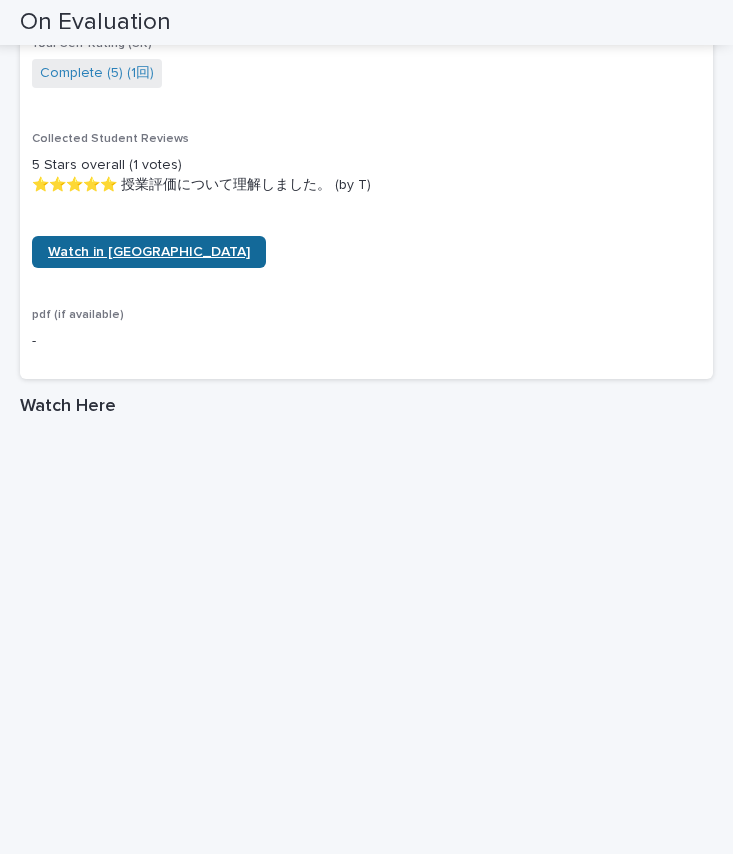click on "Watch in New Tab" at bounding box center [149, 252] 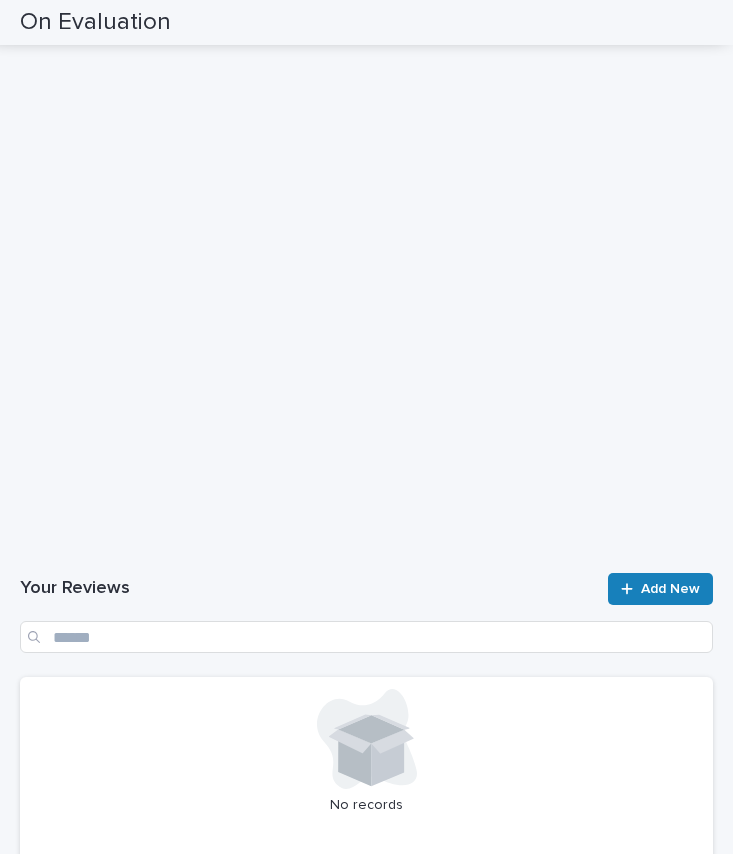 scroll, scrollTop: 1544, scrollLeft: 0, axis: vertical 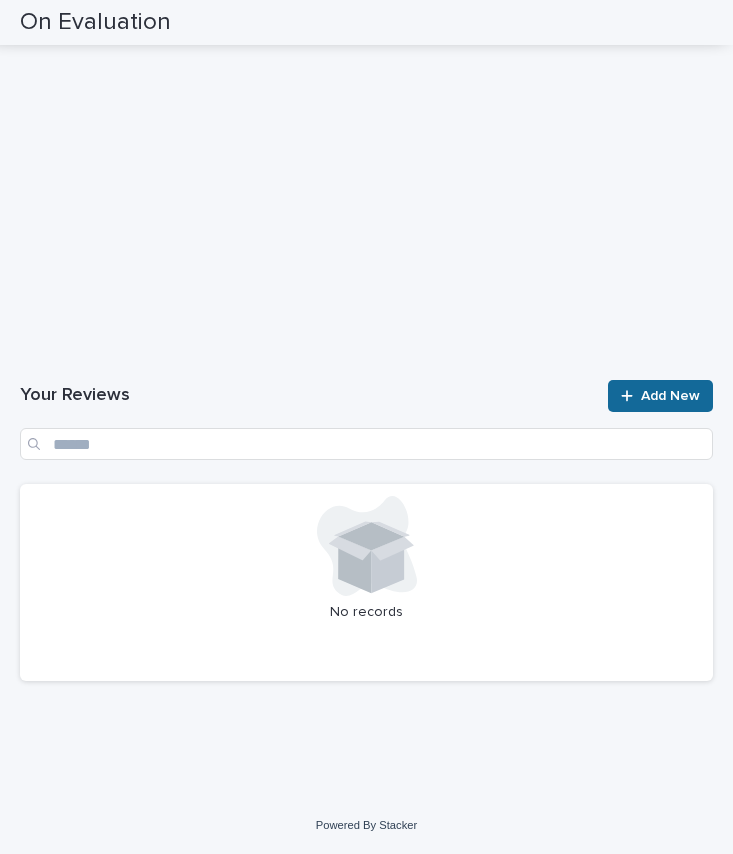 click 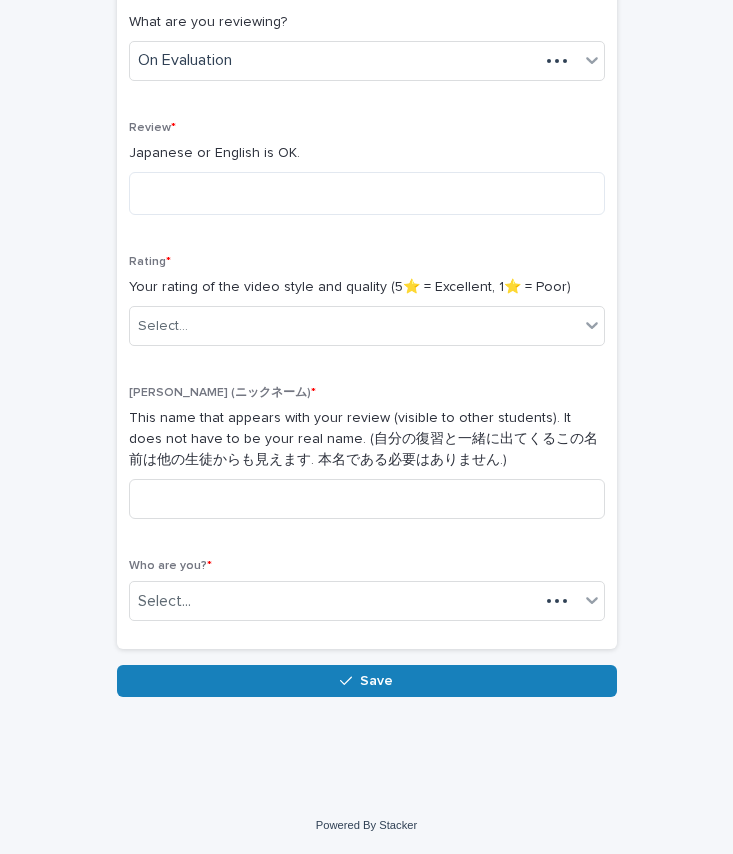 scroll, scrollTop: 355, scrollLeft: 0, axis: vertical 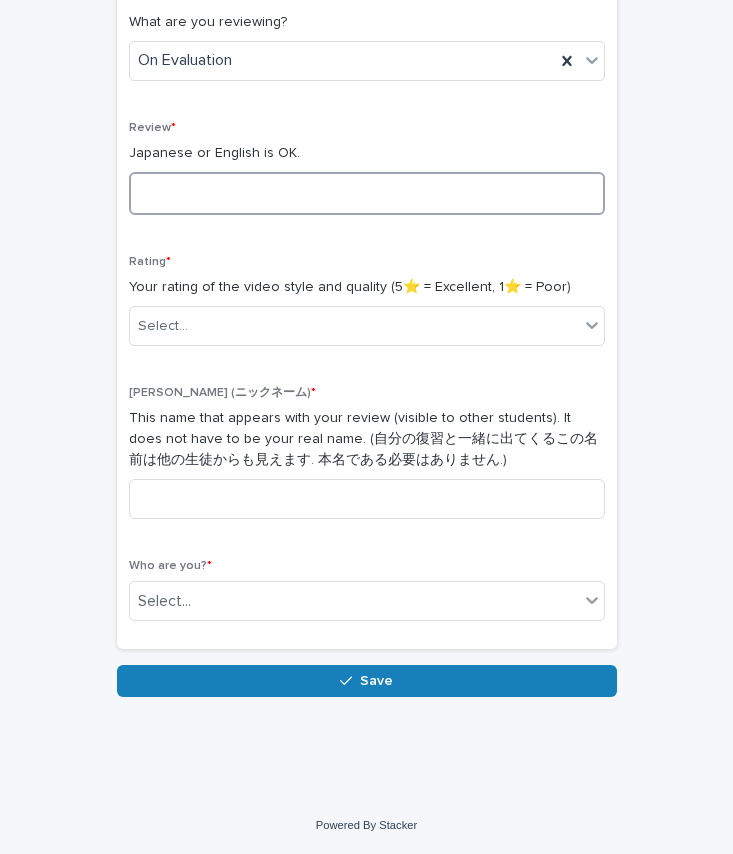 click at bounding box center (367, 193) 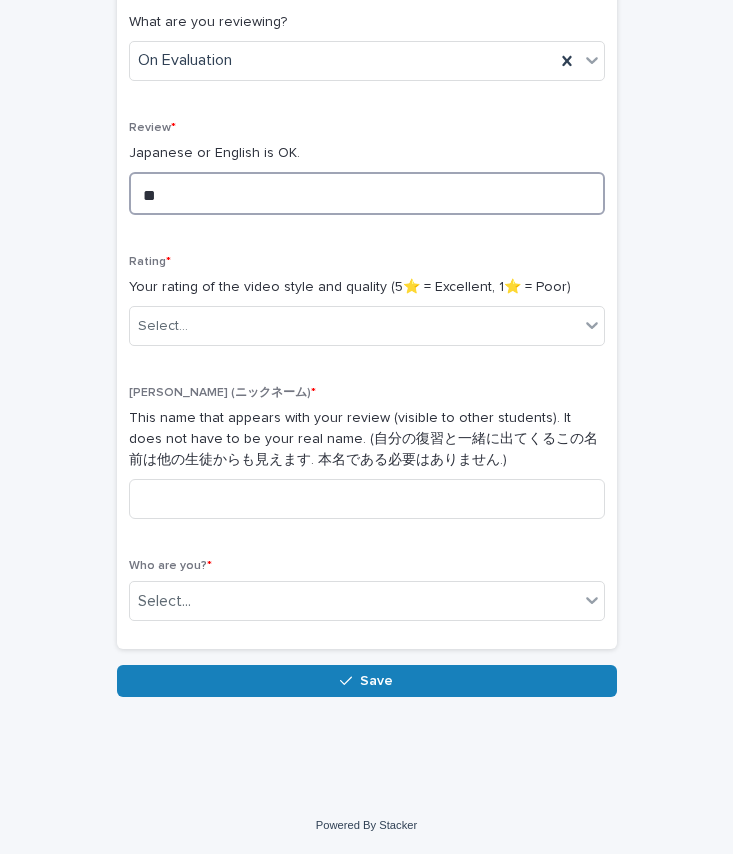 type on "*" 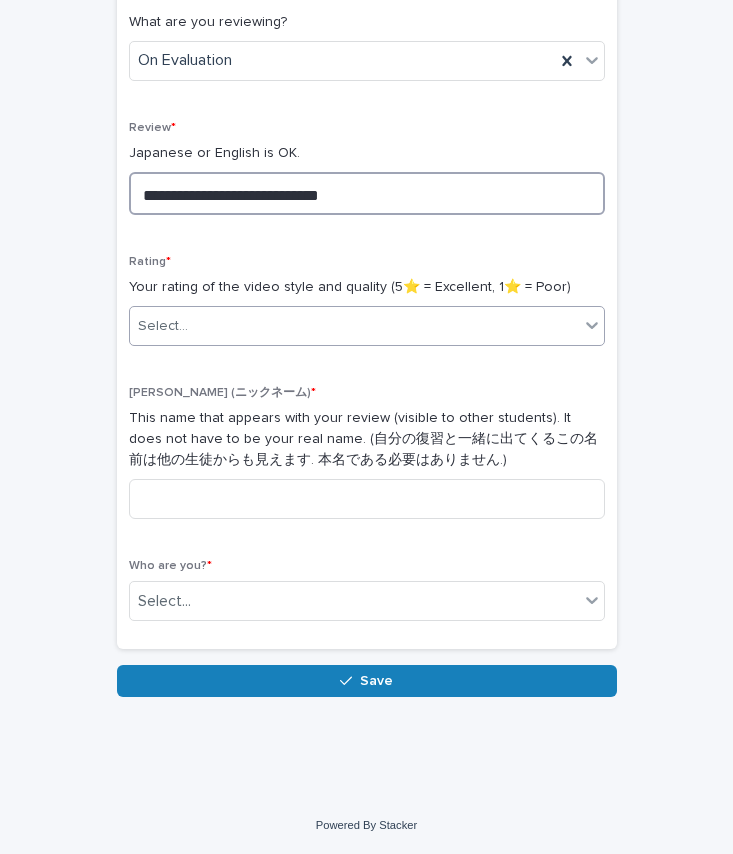 type on "**********" 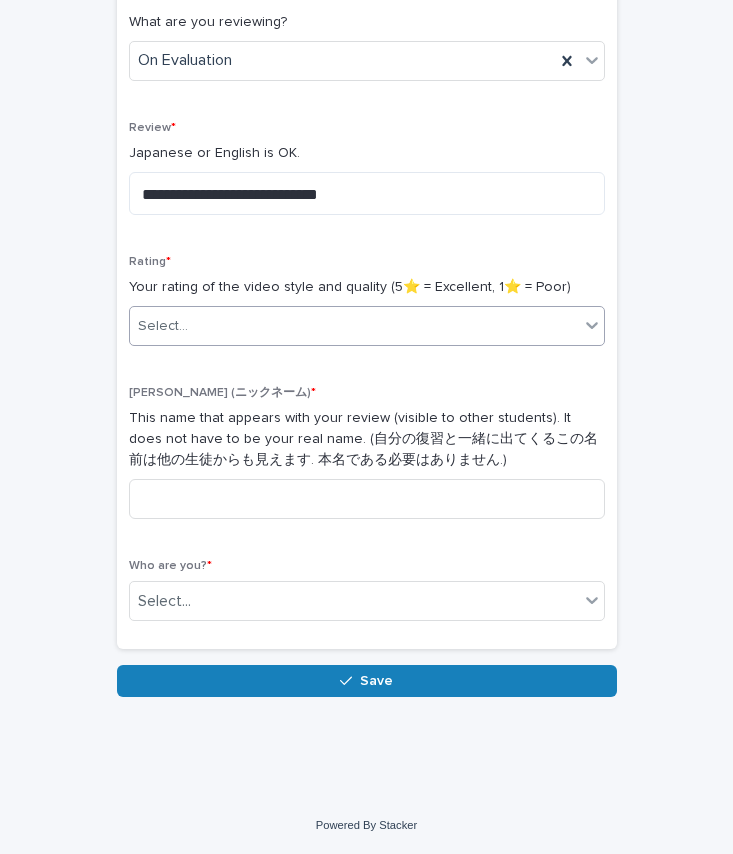 click on "Select..." at bounding box center (354, 326) 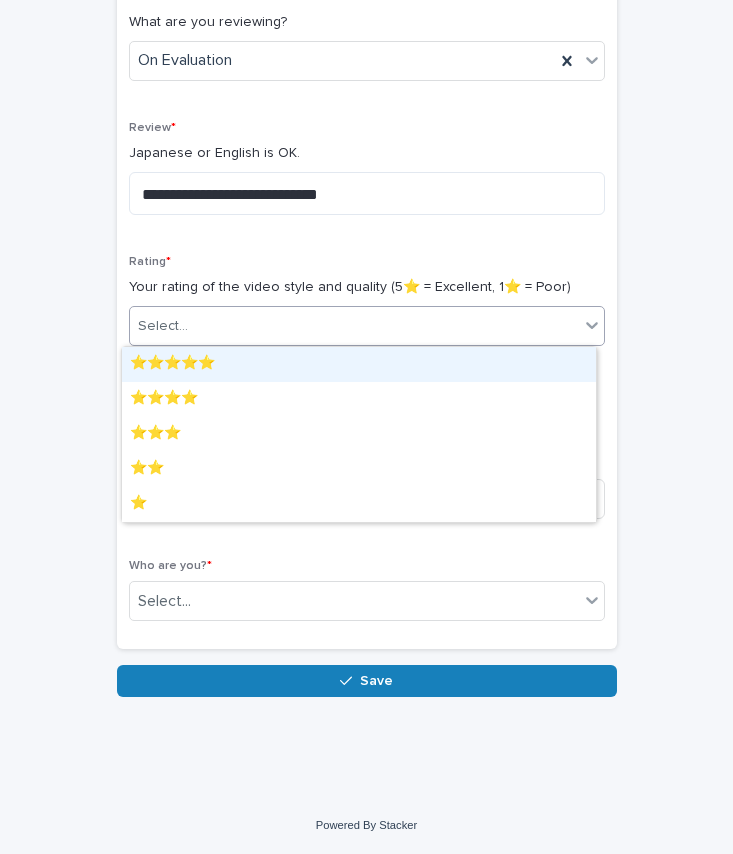 click on "⭐️⭐️⭐️⭐️⭐️" at bounding box center (359, 364) 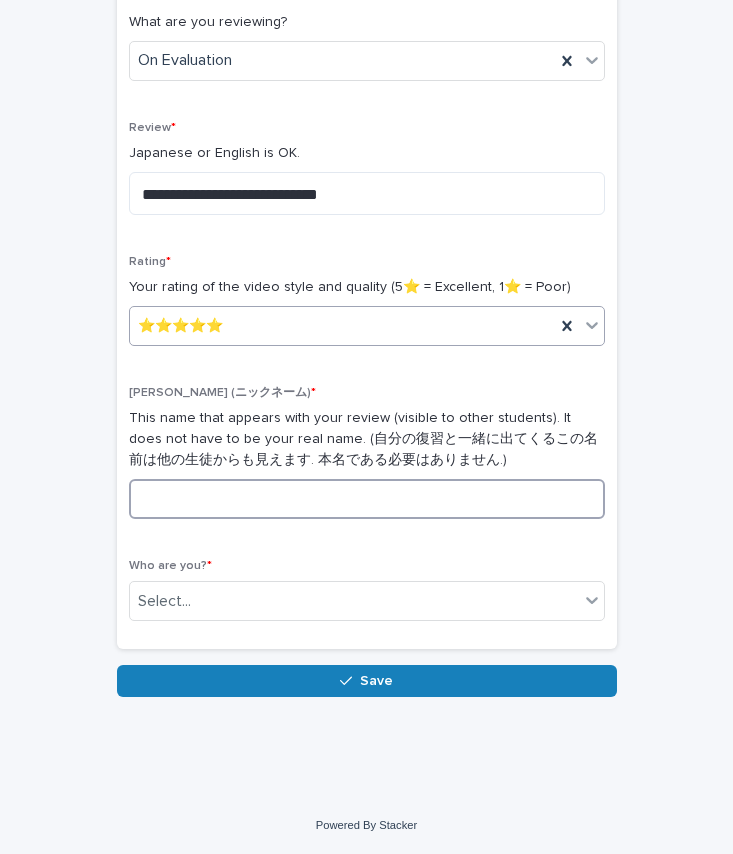 click at bounding box center [367, 499] 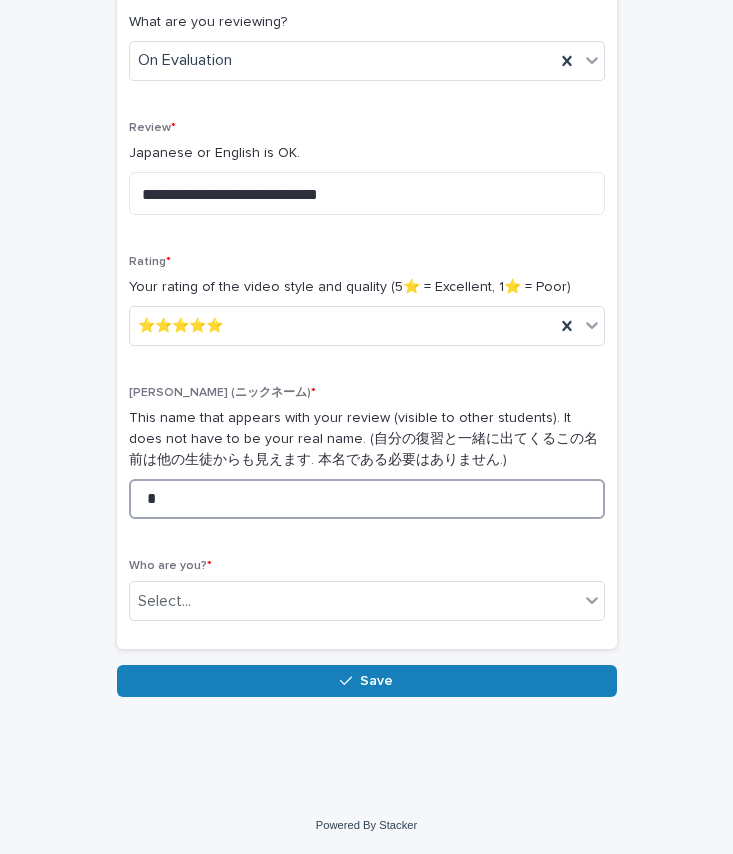 type on "*" 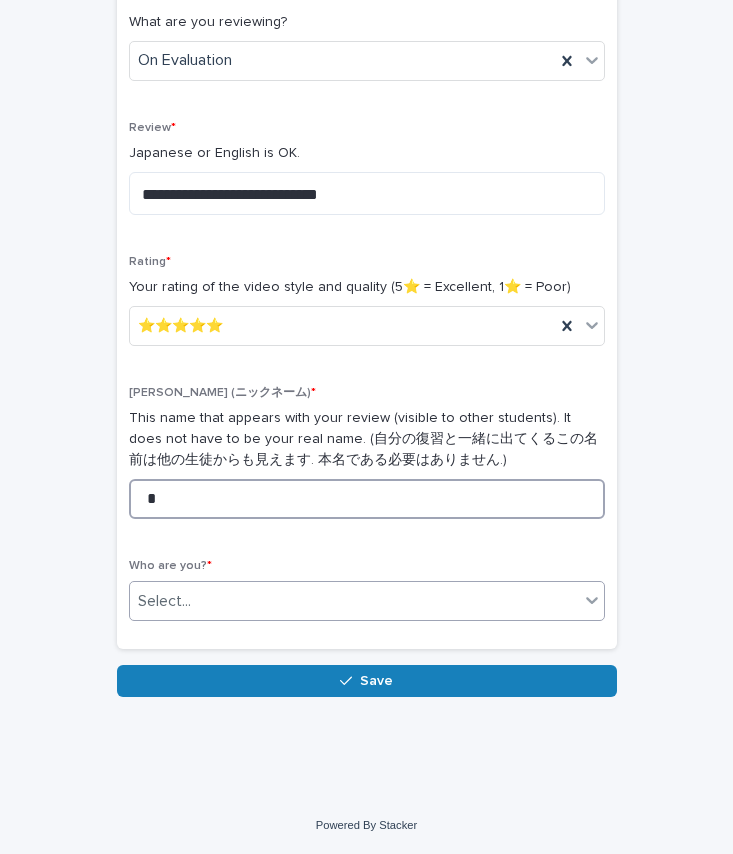 type on "*" 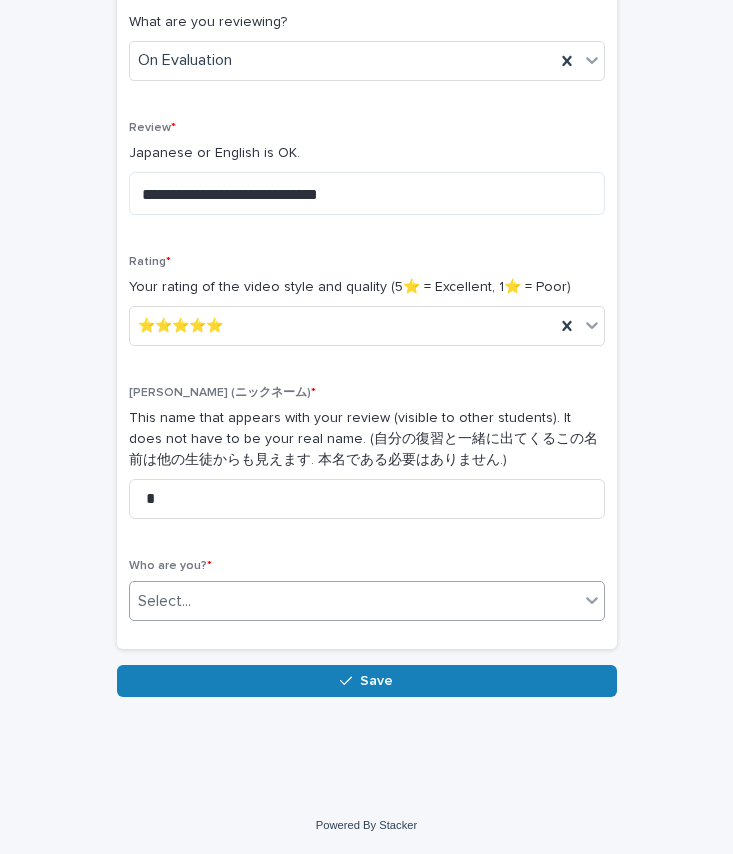 click on "Select..." at bounding box center (354, 601) 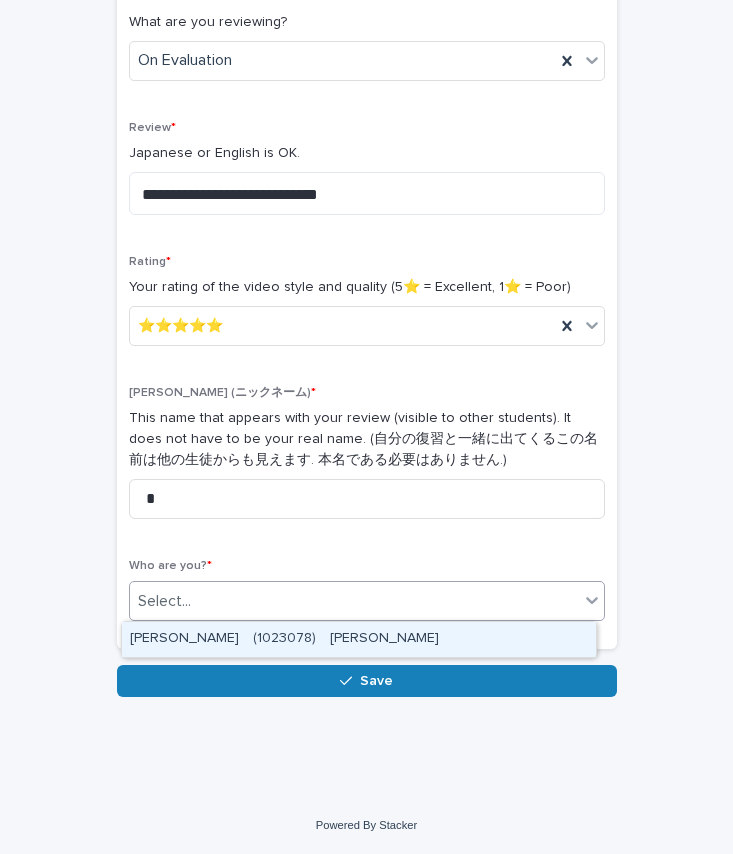 click on "[PERSON_NAME]　(1023078)　[PERSON_NAME]" at bounding box center (359, 639) 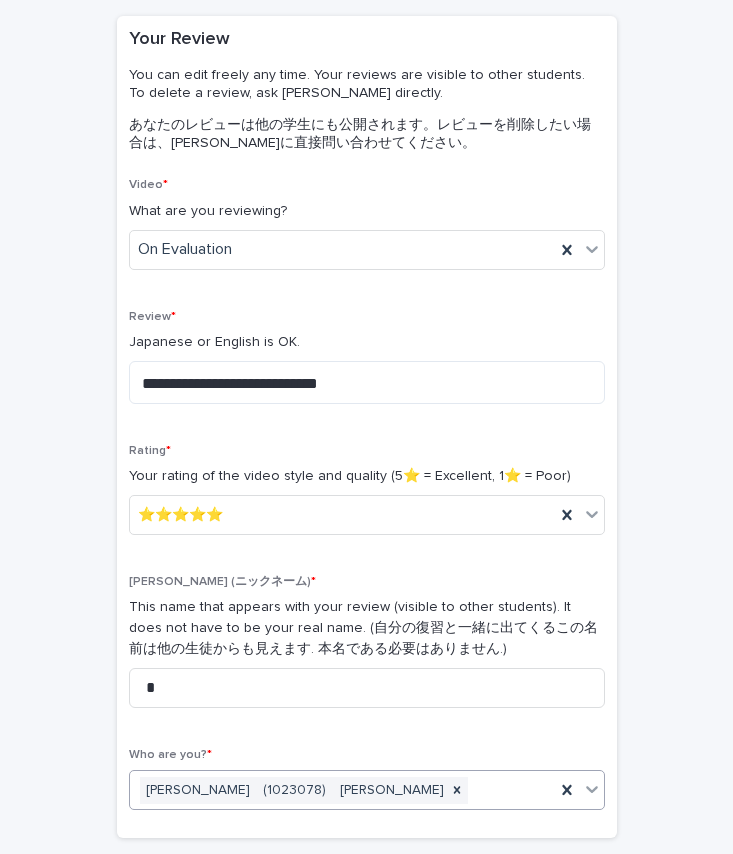 scroll, scrollTop: 164, scrollLeft: 0, axis: vertical 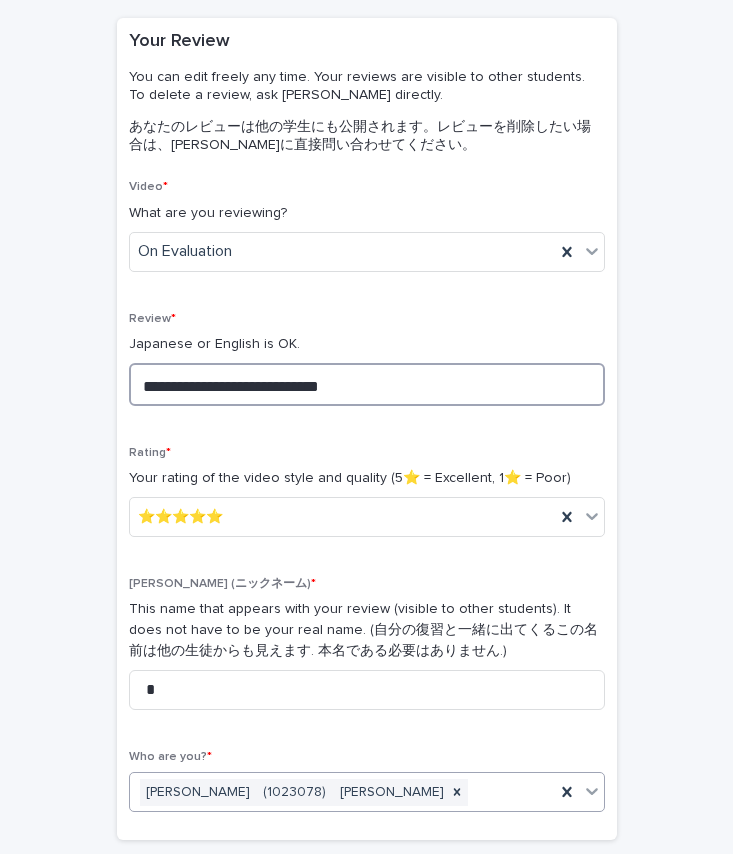 click on "**********" at bounding box center [367, 384] 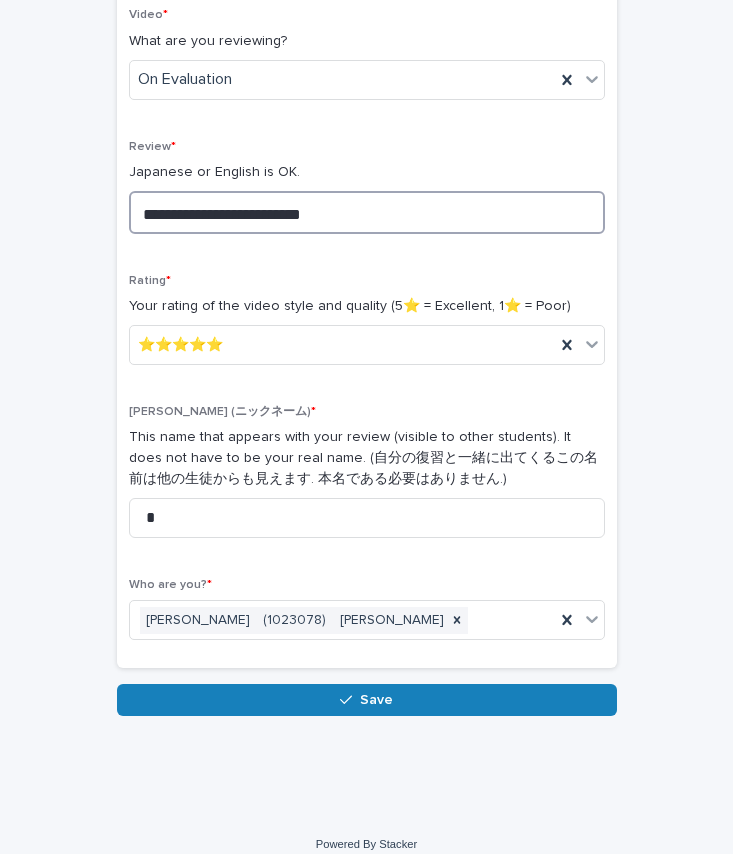 scroll, scrollTop: 339, scrollLeft: 0, axis: vertical 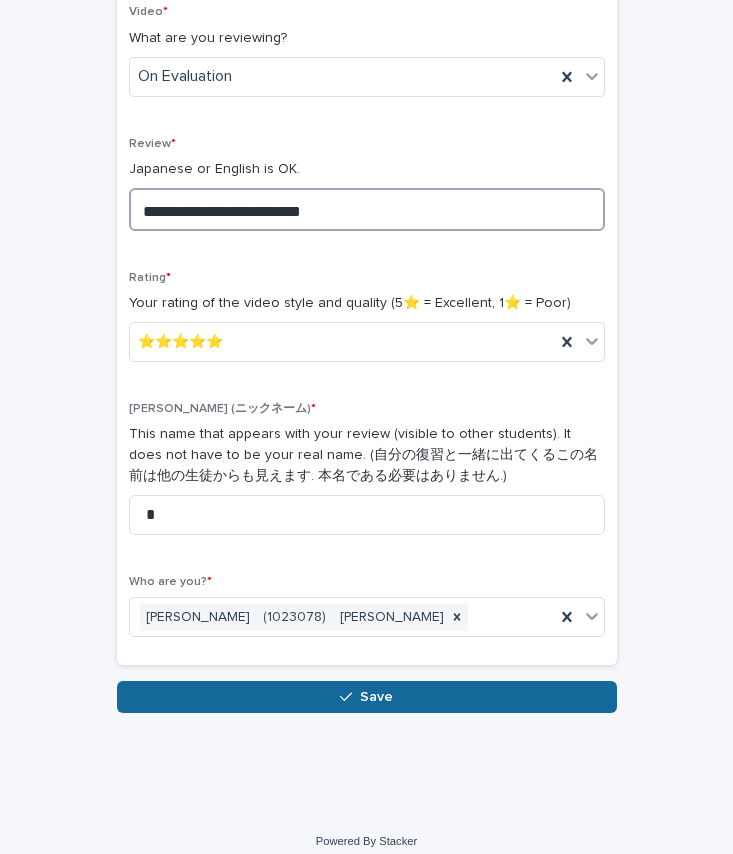 type on "**********" 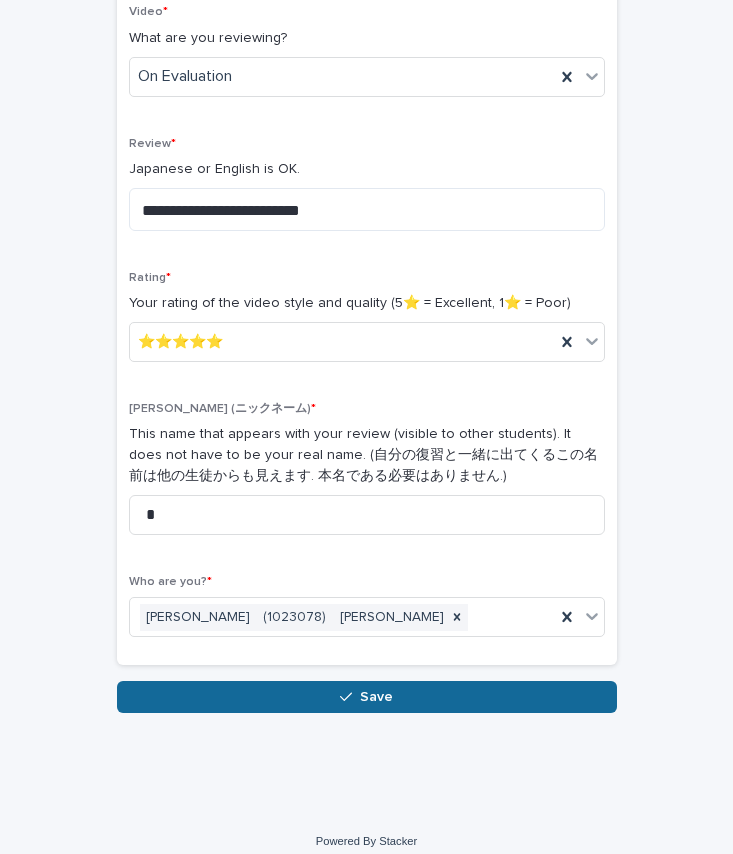click on "Save" at bounding box center (367, 697) 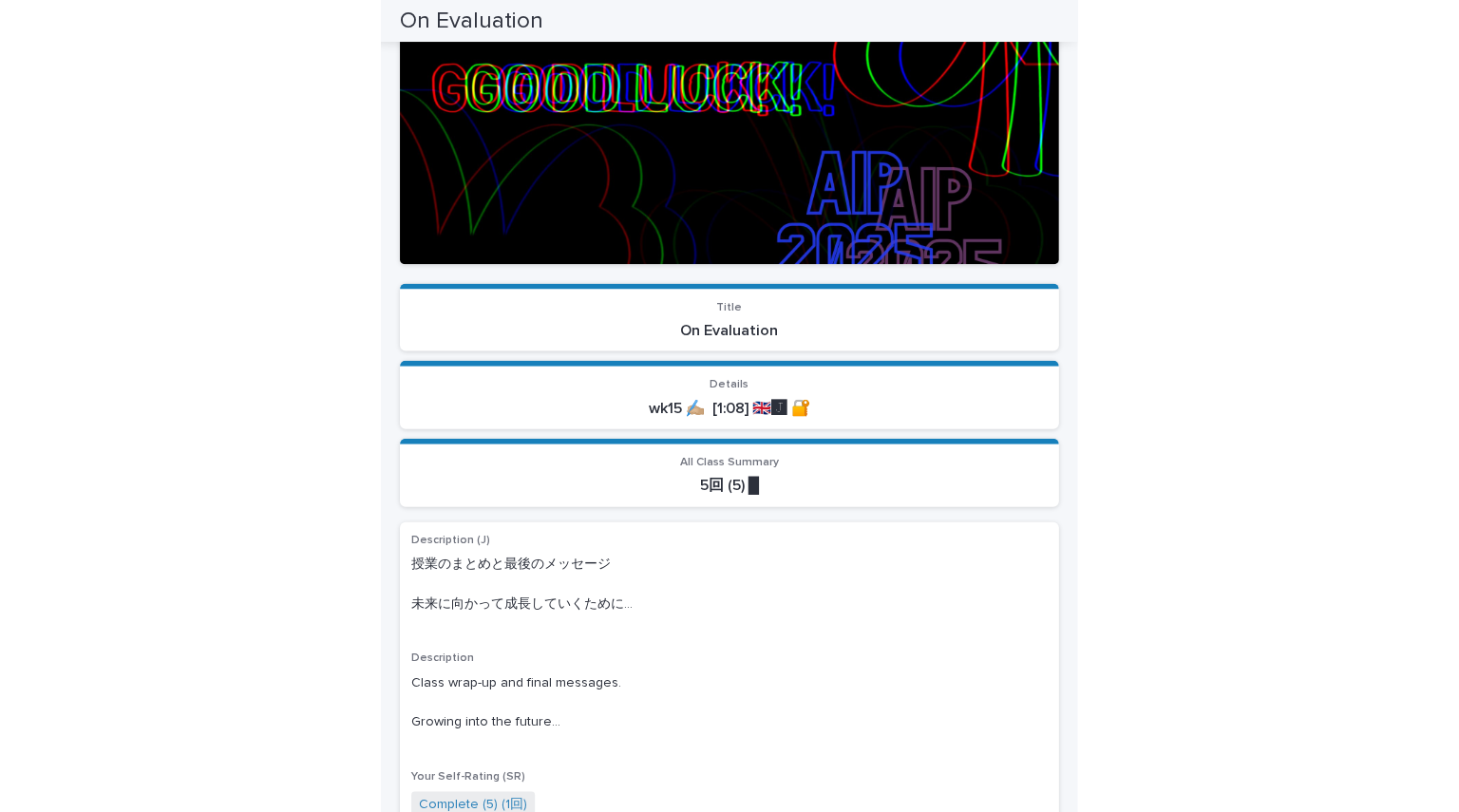 scroll, scrollTop: 0, scrollLeft: 0, axis: both 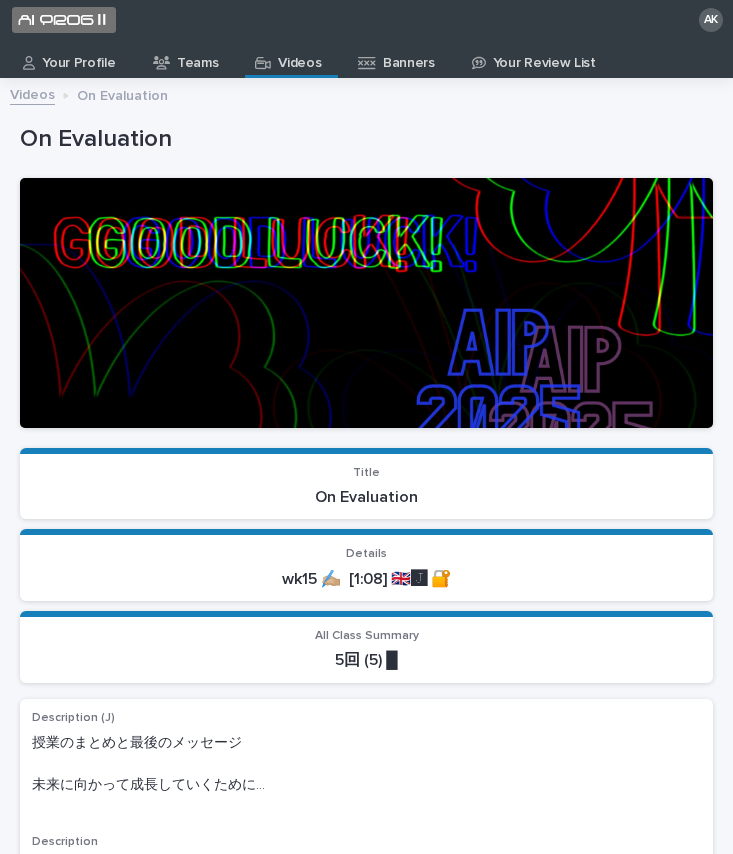 click on "Teams" at bounding box center [197, 56] 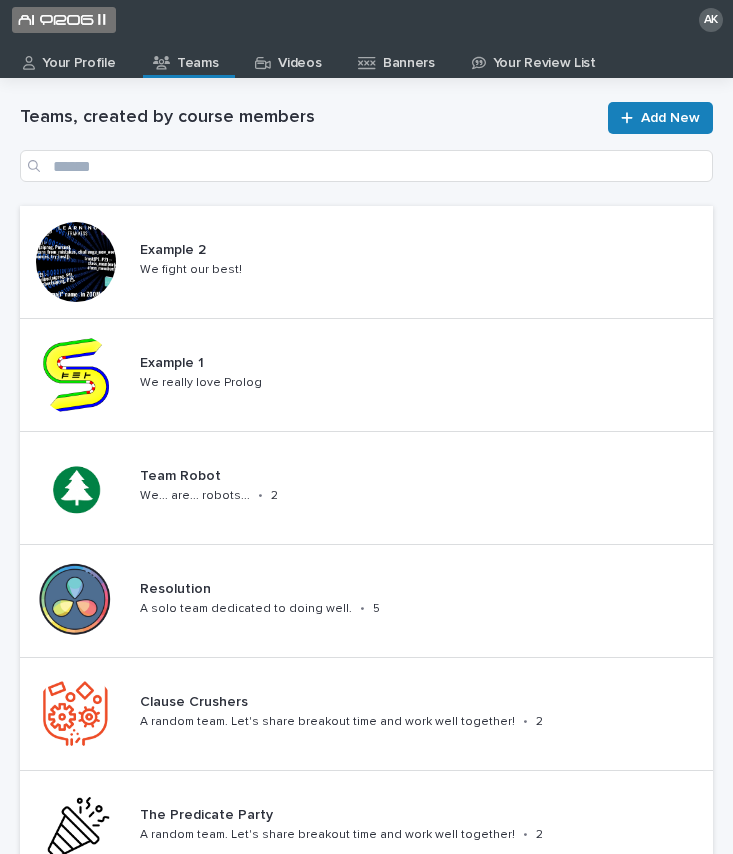click on "Videos" at bounding box center (299, 56) 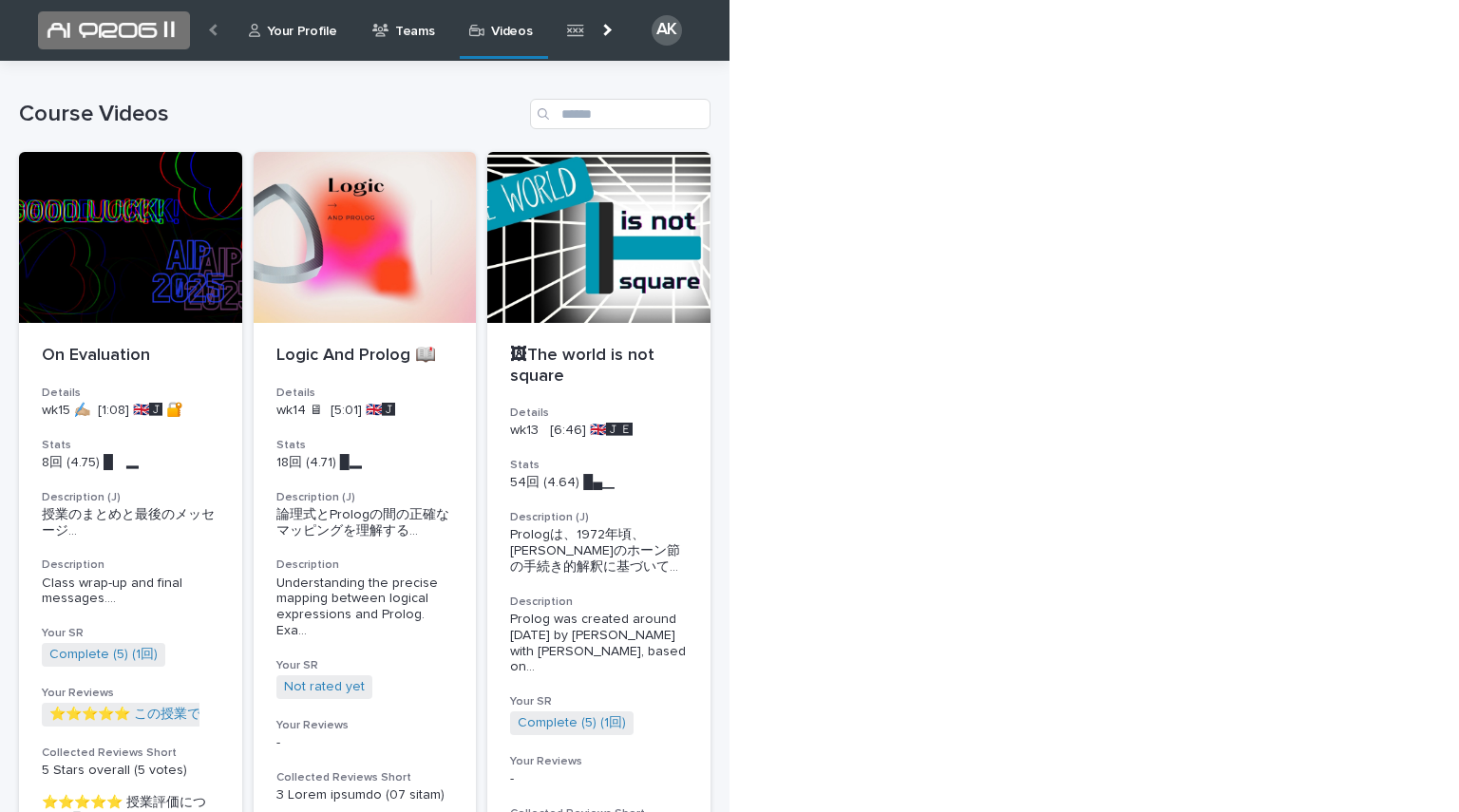 click on "Your Profile" at bounding box center [301, 20] 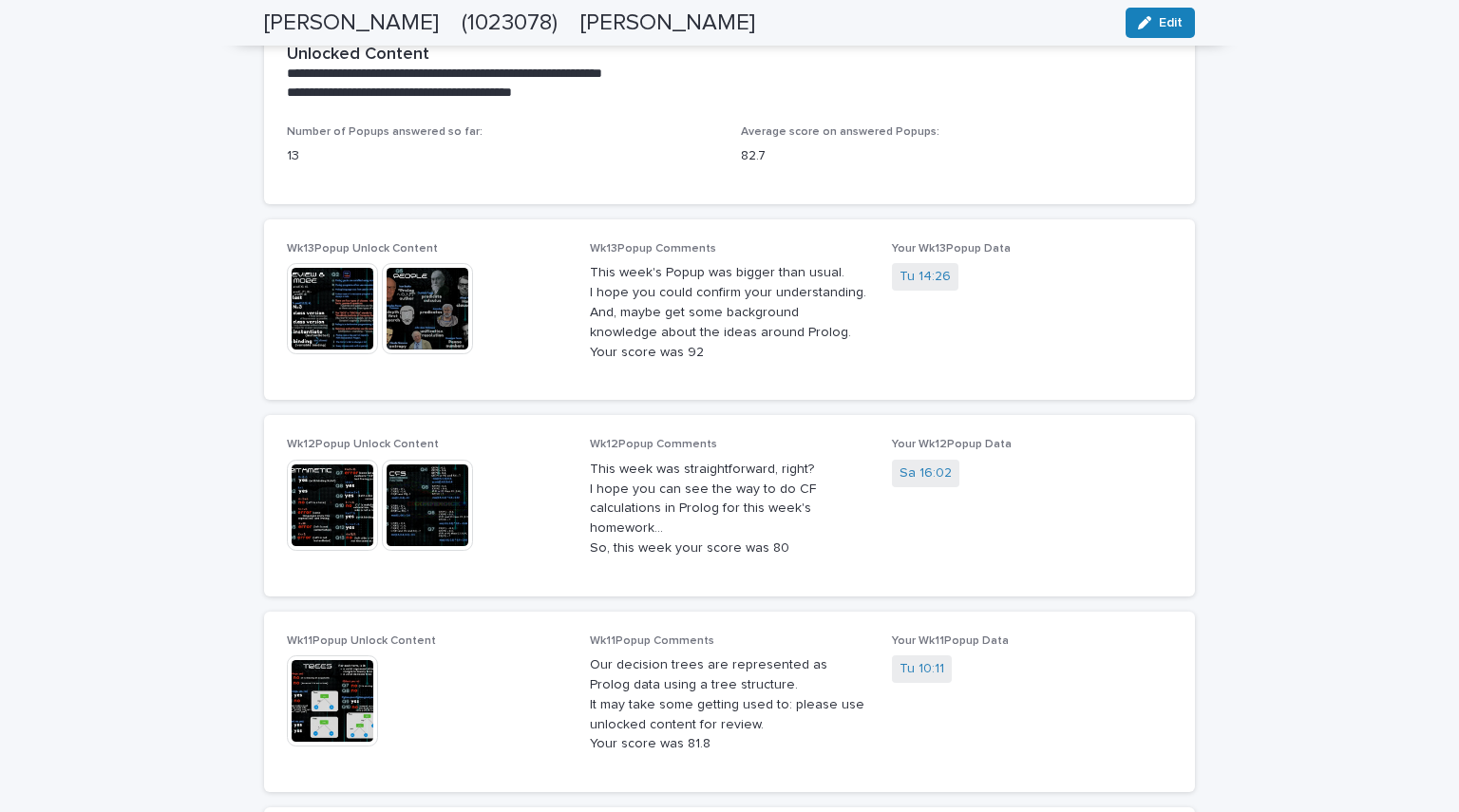 scroll, scrollTop: 3236, scrollLeft: 0, axis: vertical 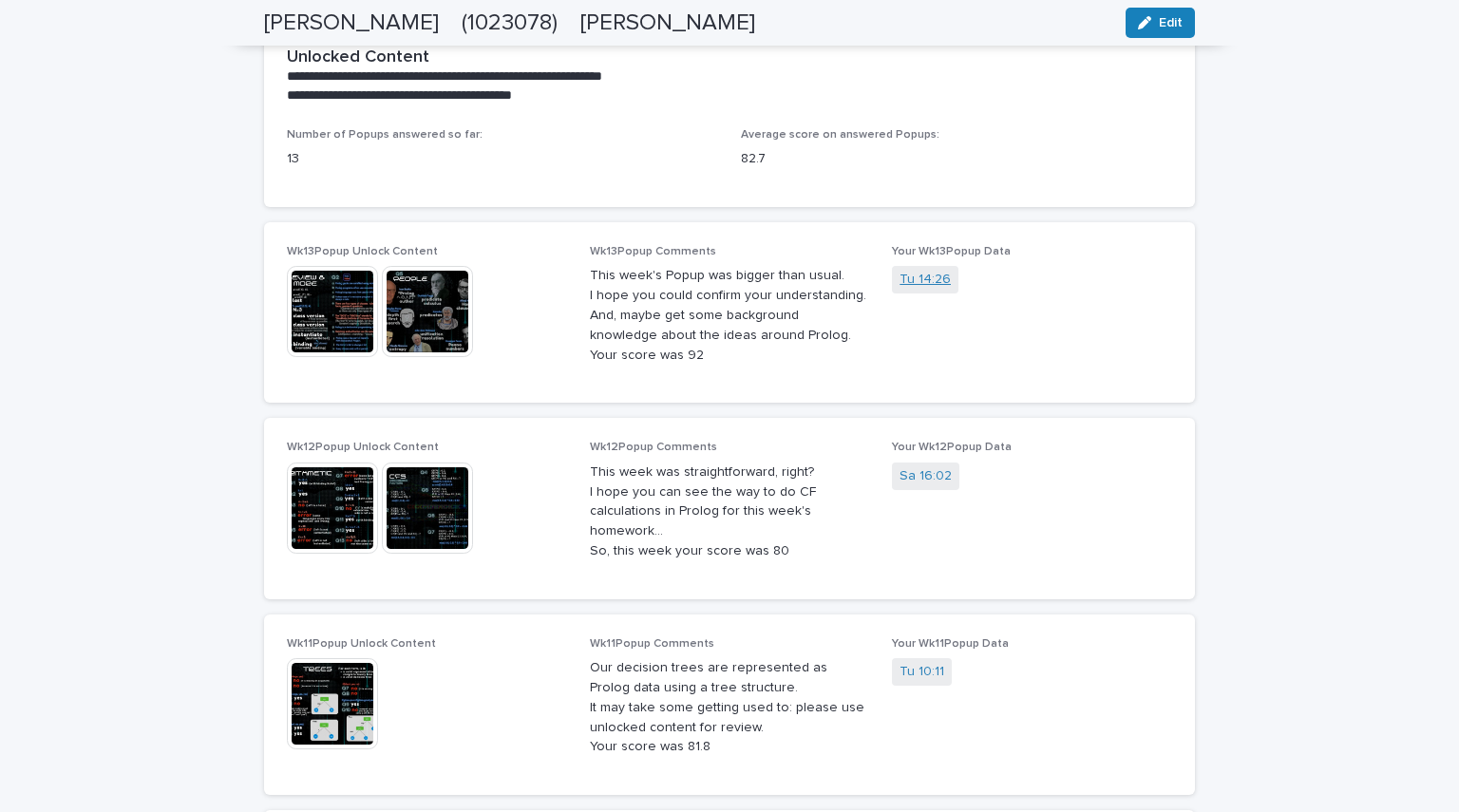 click on "Tu 14:26" at bounding box center (925, 279) 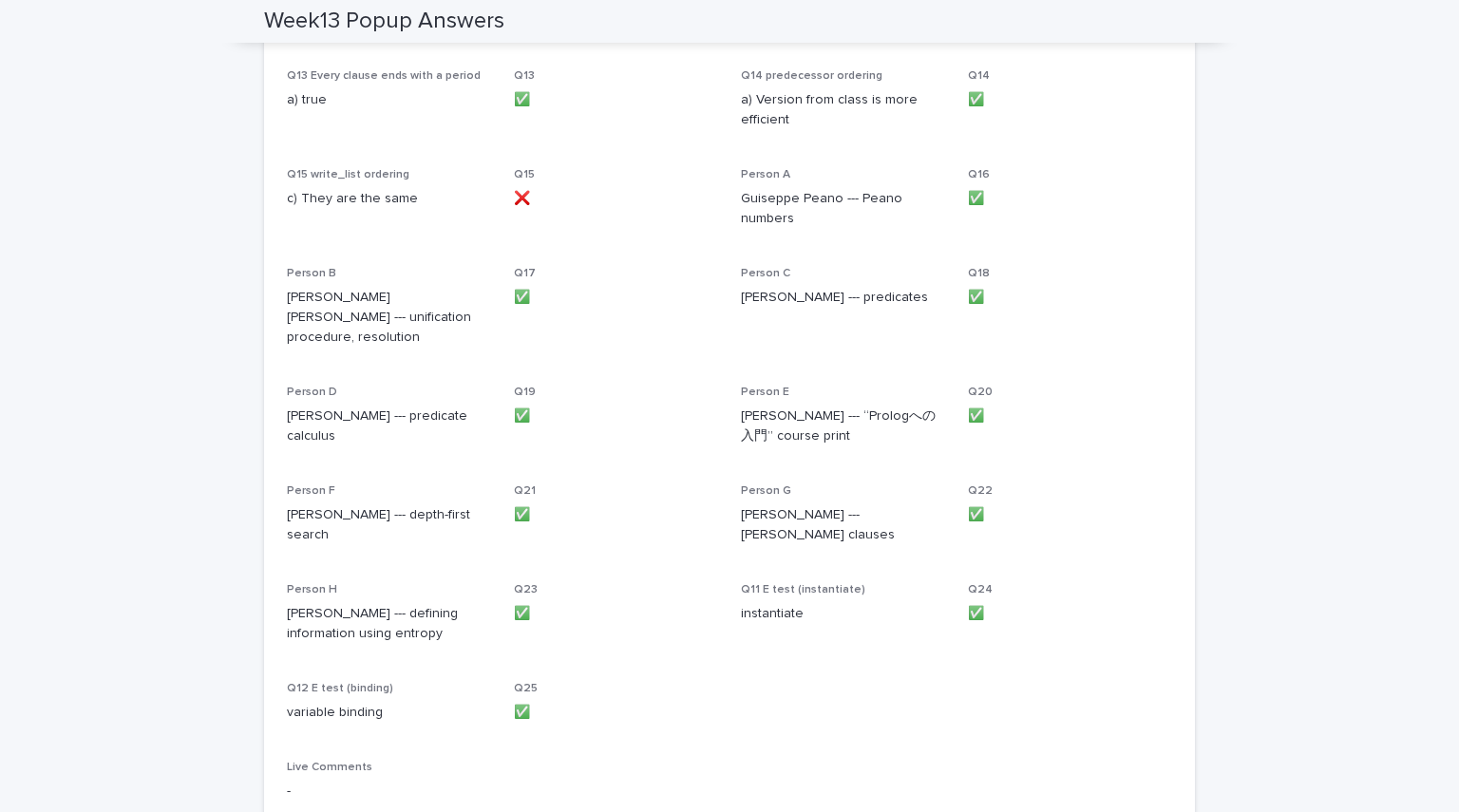 scroll, scrollTop: 1444, scrollLeft: 0, axis: vertical 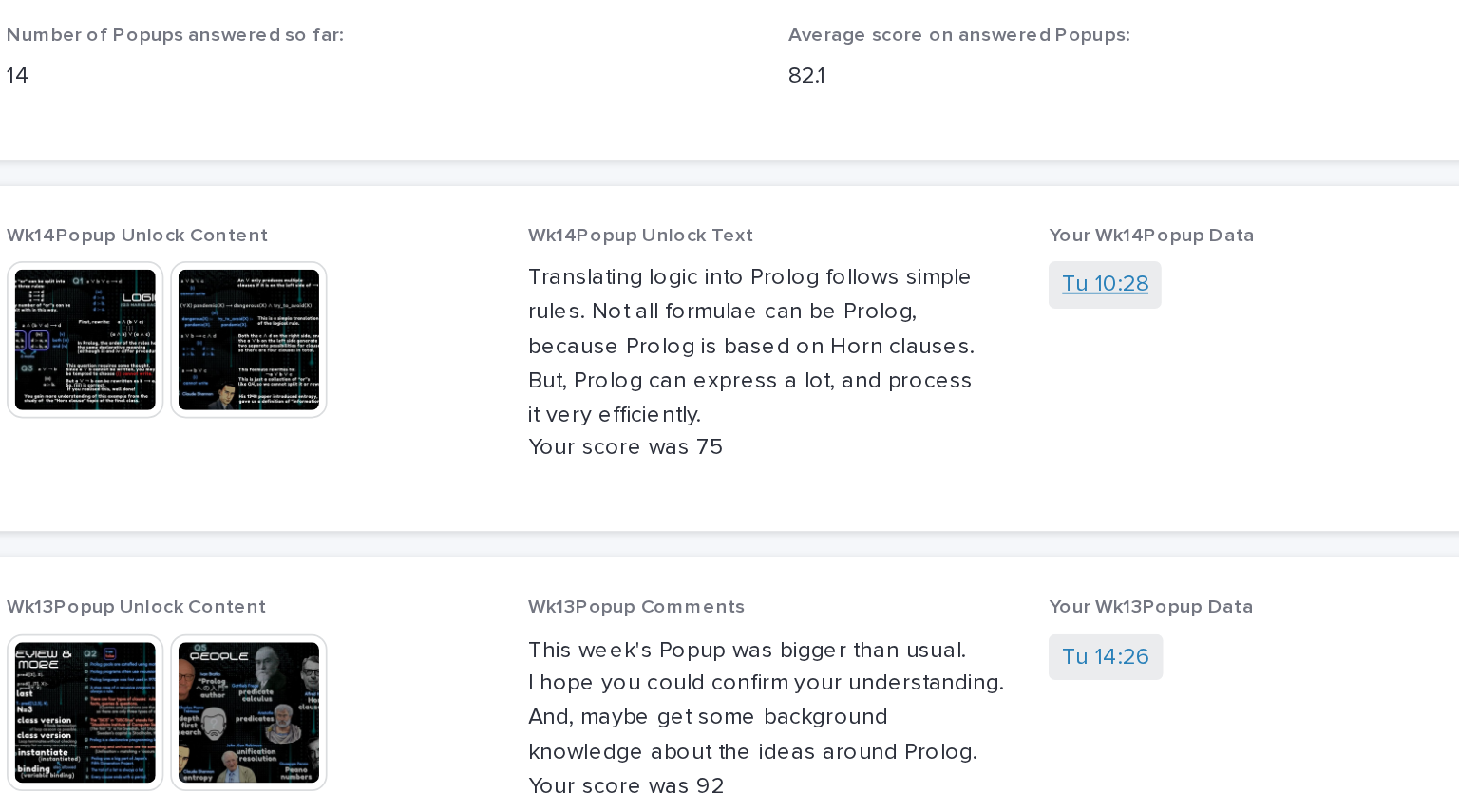 click on "Tu 10:28" at bounding box center [924, 387] 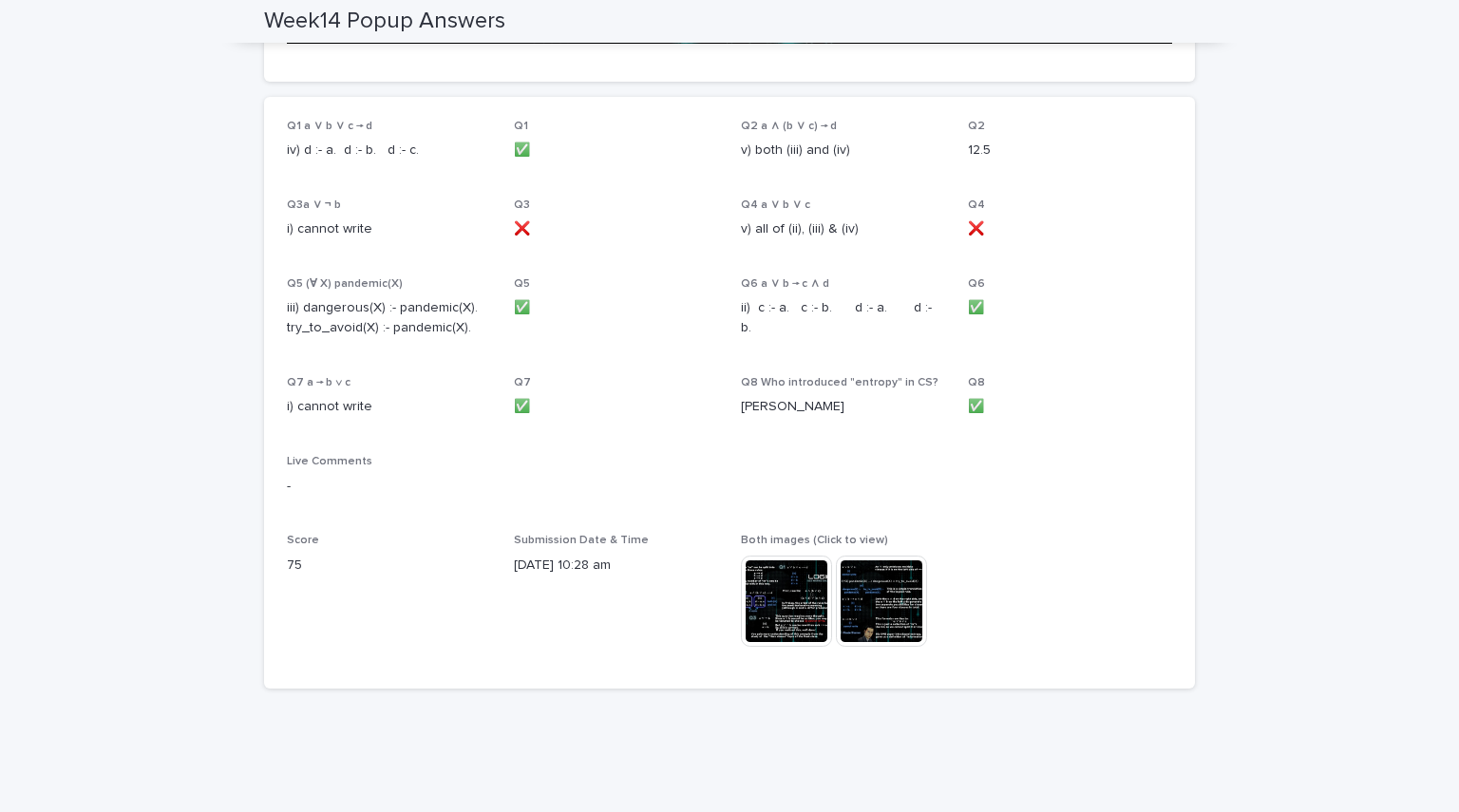 scroll, scrollTop: 885, scrollLeft: 0, axis: vertical 